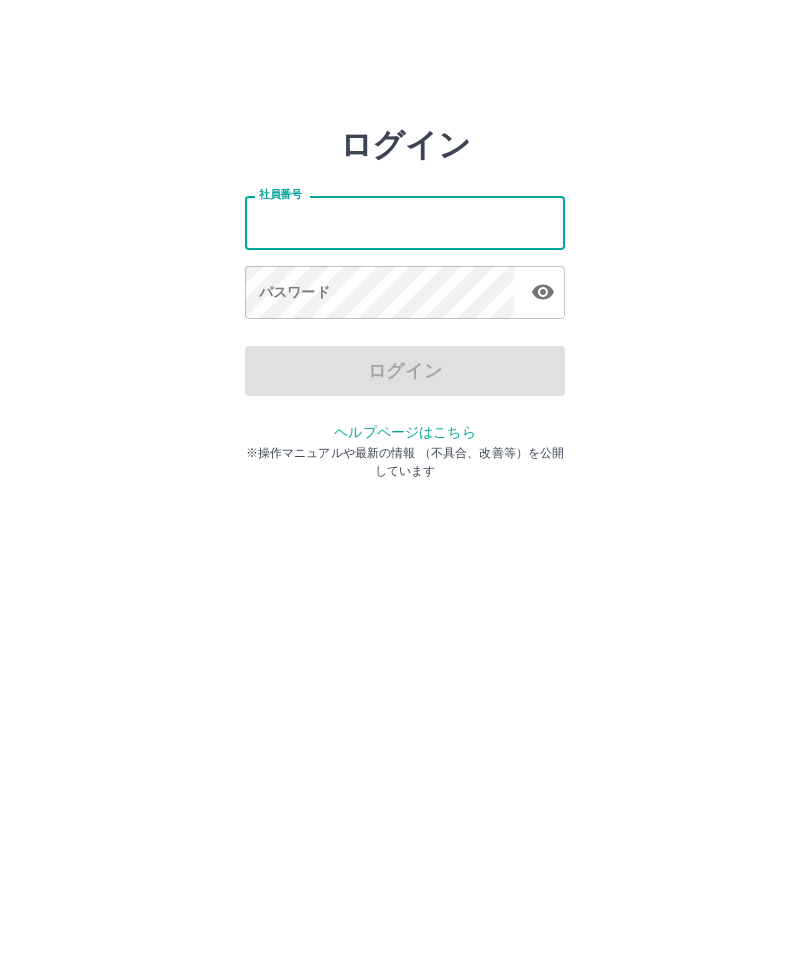 scroll, scrollTop: 0, scrollLeft: 0, axis: both 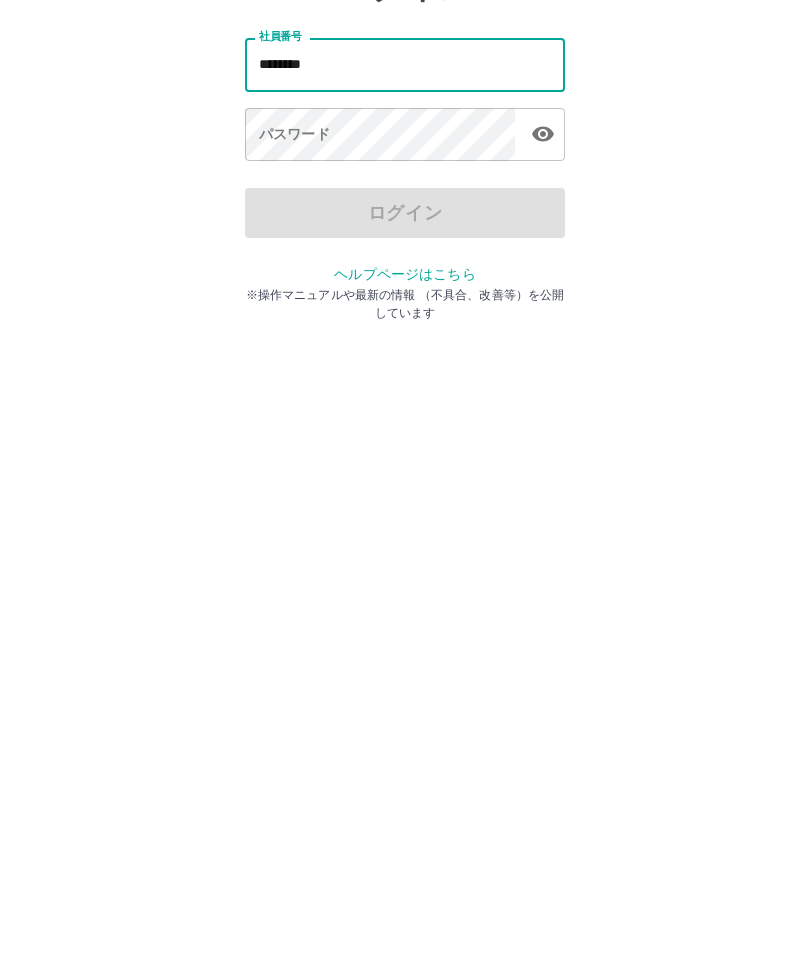 type on "*******" 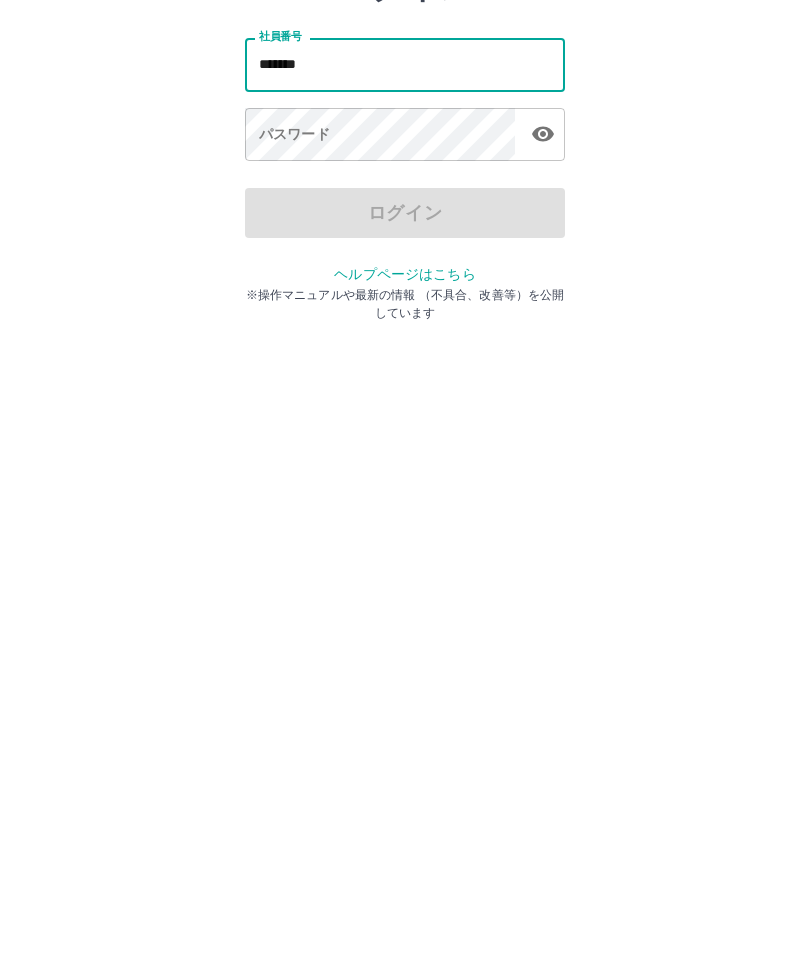 click at bounding box center [543, 292] 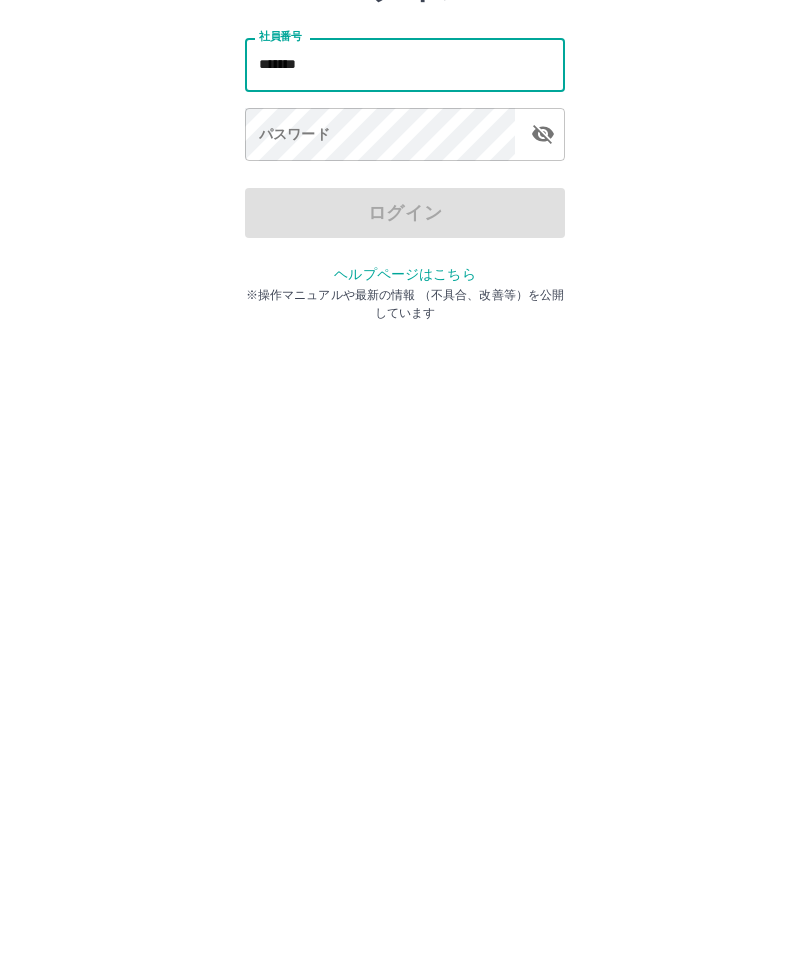 click 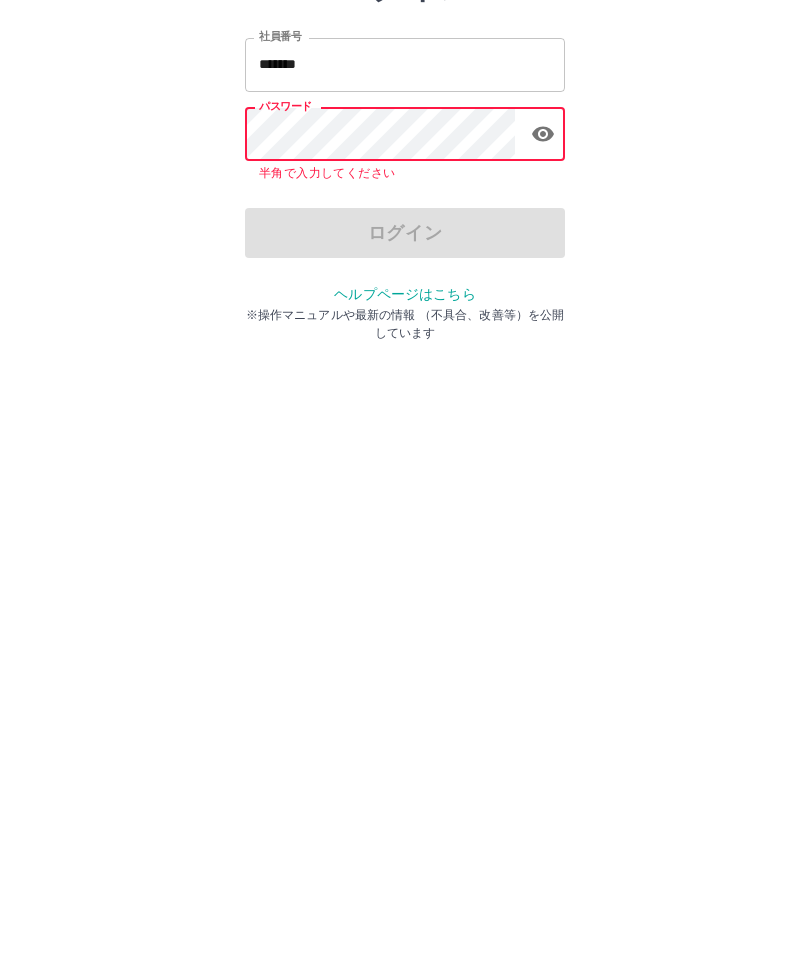 click on "ログイン" at bounding box center (405, 391) 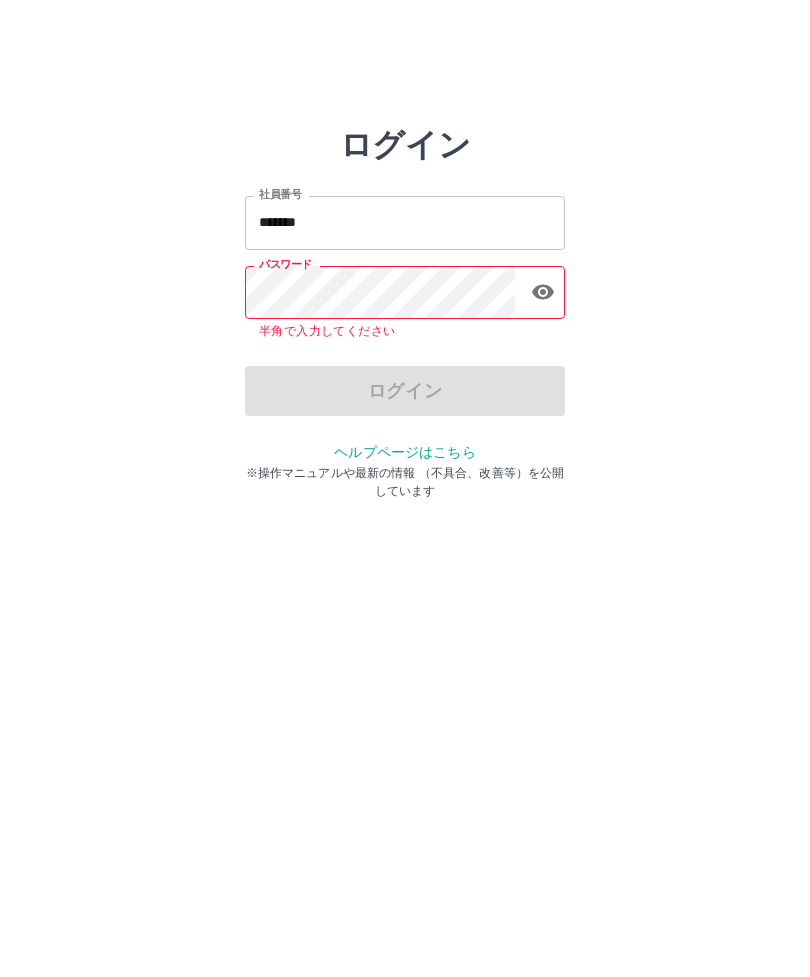 click at bounding box center (543, 292) 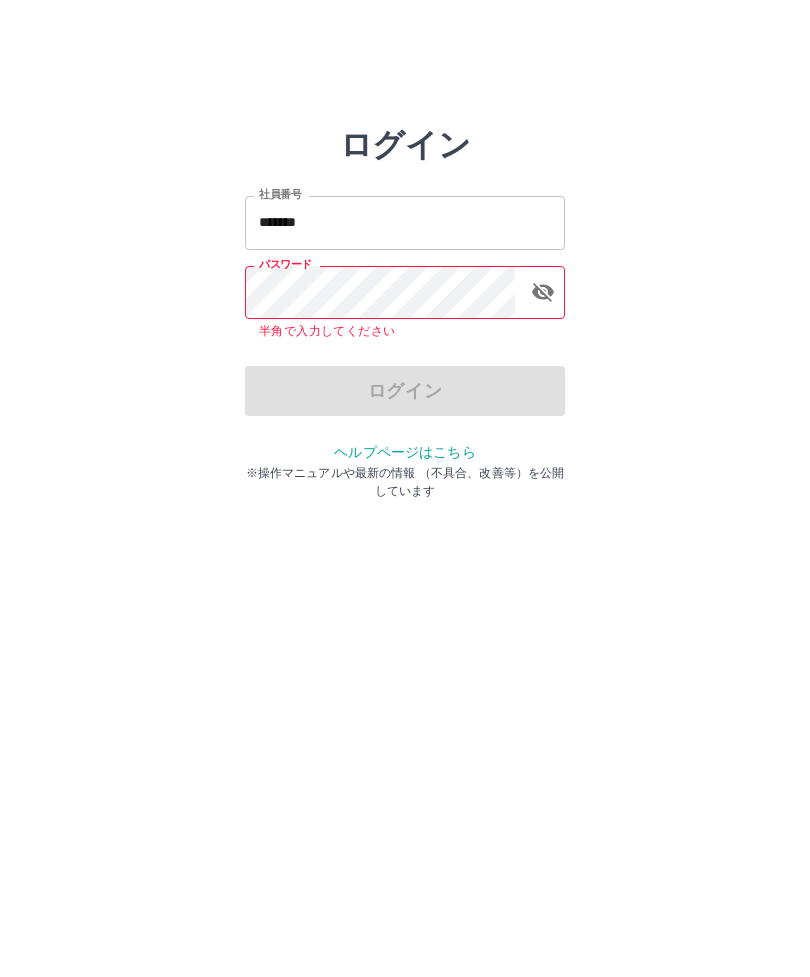click on "ログイン" at bounding box center [405, 391] 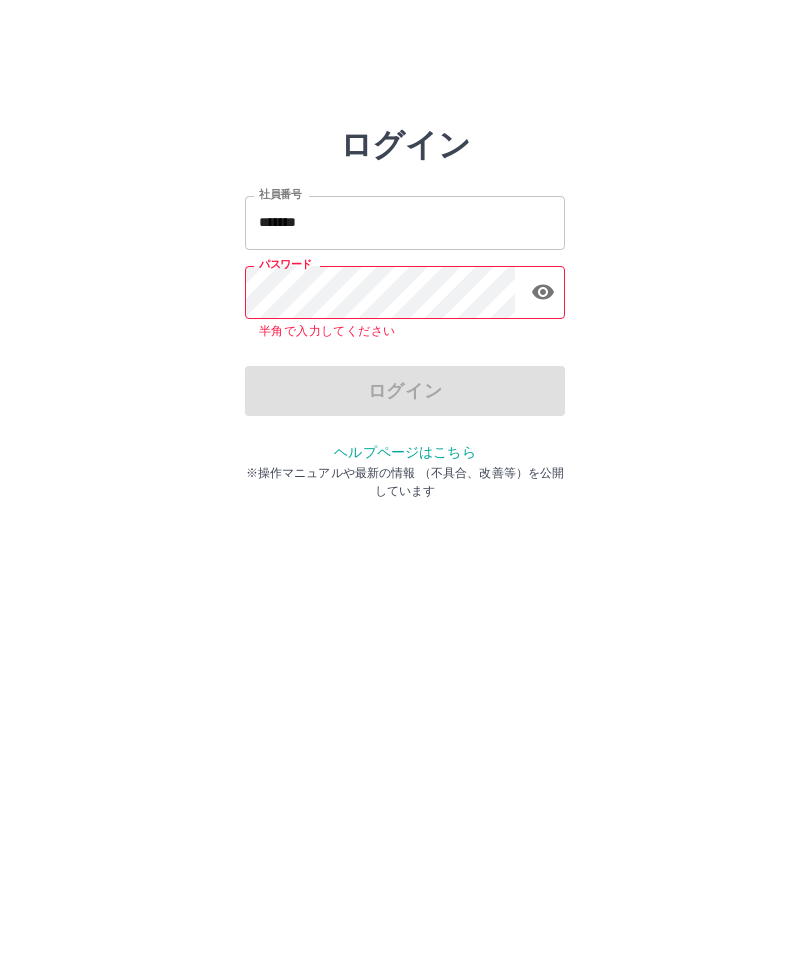 click on "ログイン" at bounding box center (405, 391) 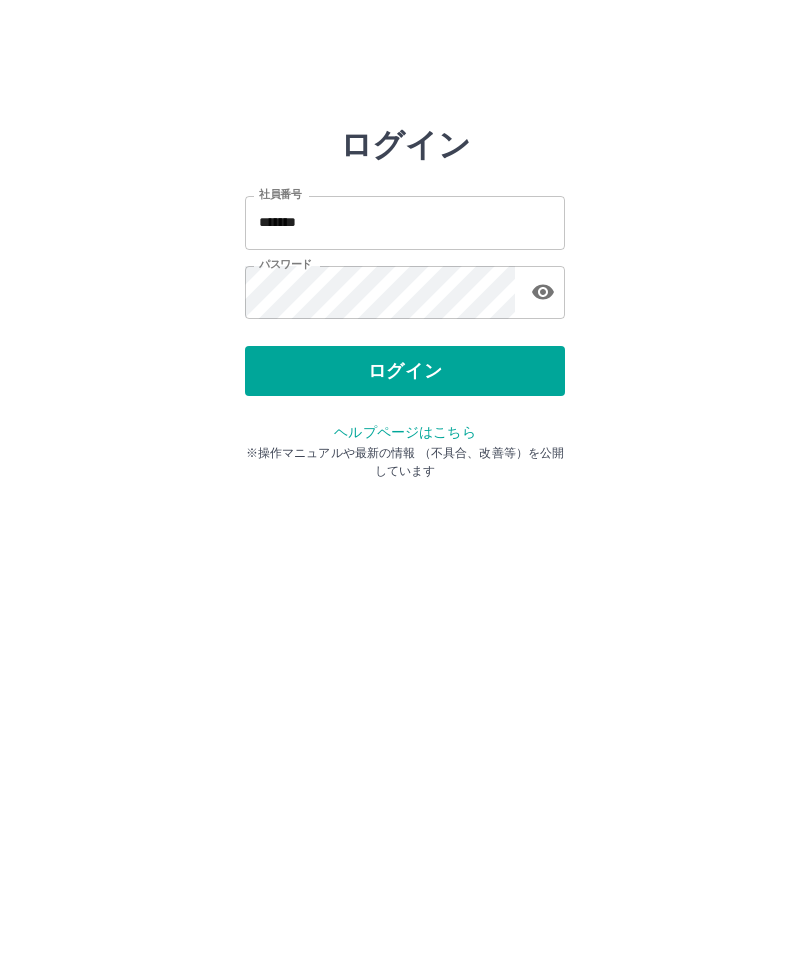 click on "ログイン" at bounding box center [405, 371] 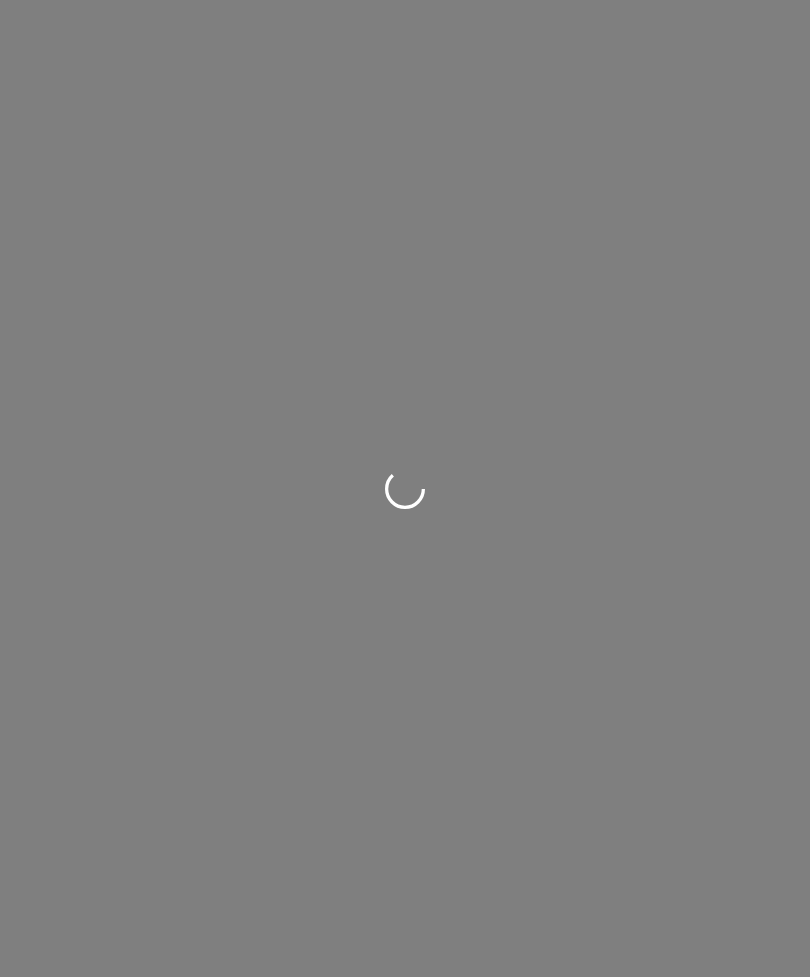 scroll, scrollTop: 0, scrollLeft: 0, axis: both 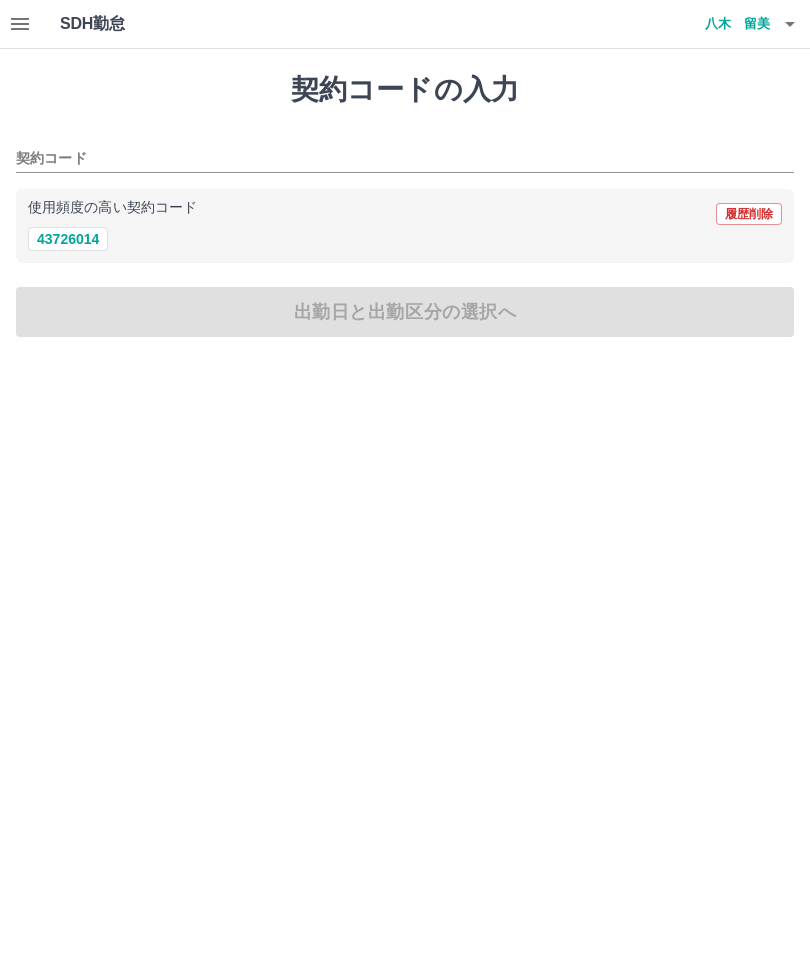 click on "契約コード" at bounding box center (390, 159) 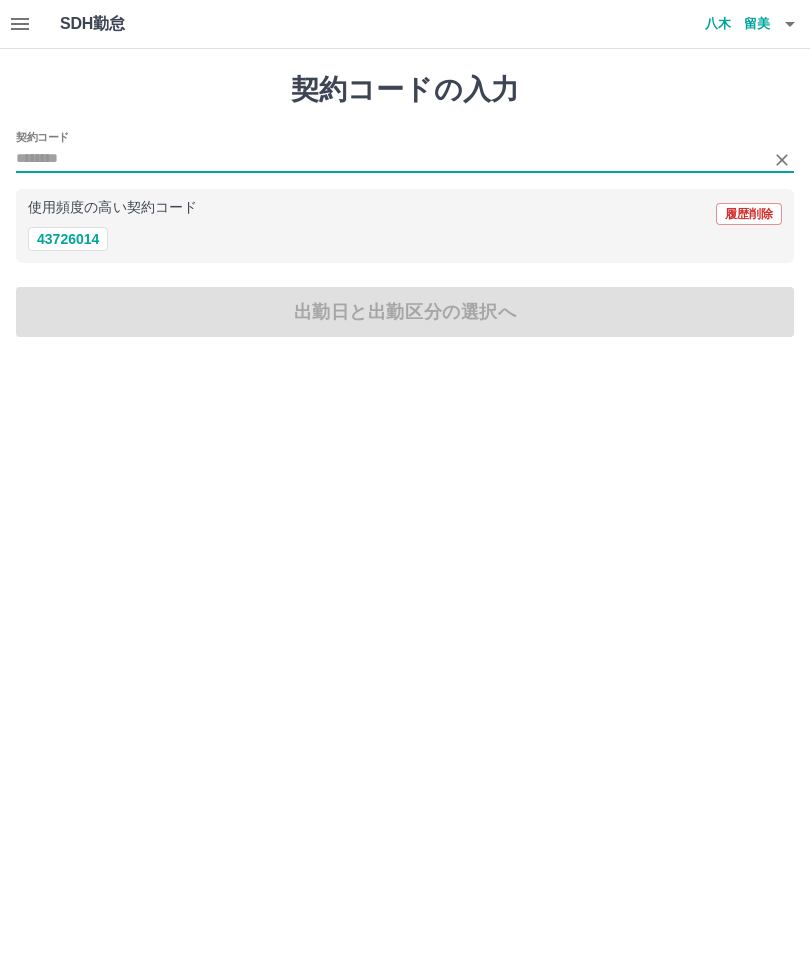 click on "43726014" at bounding box center (68, 239) 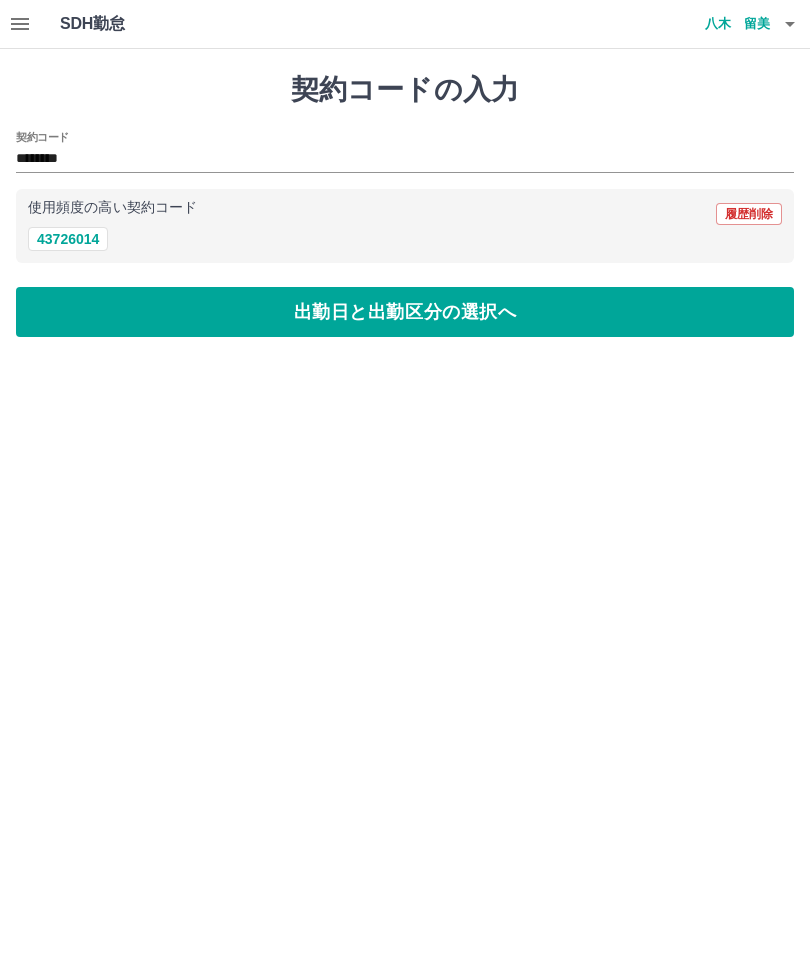 click on "出勤日と出勤区分の選択へ" at bounding box center (405, 312) 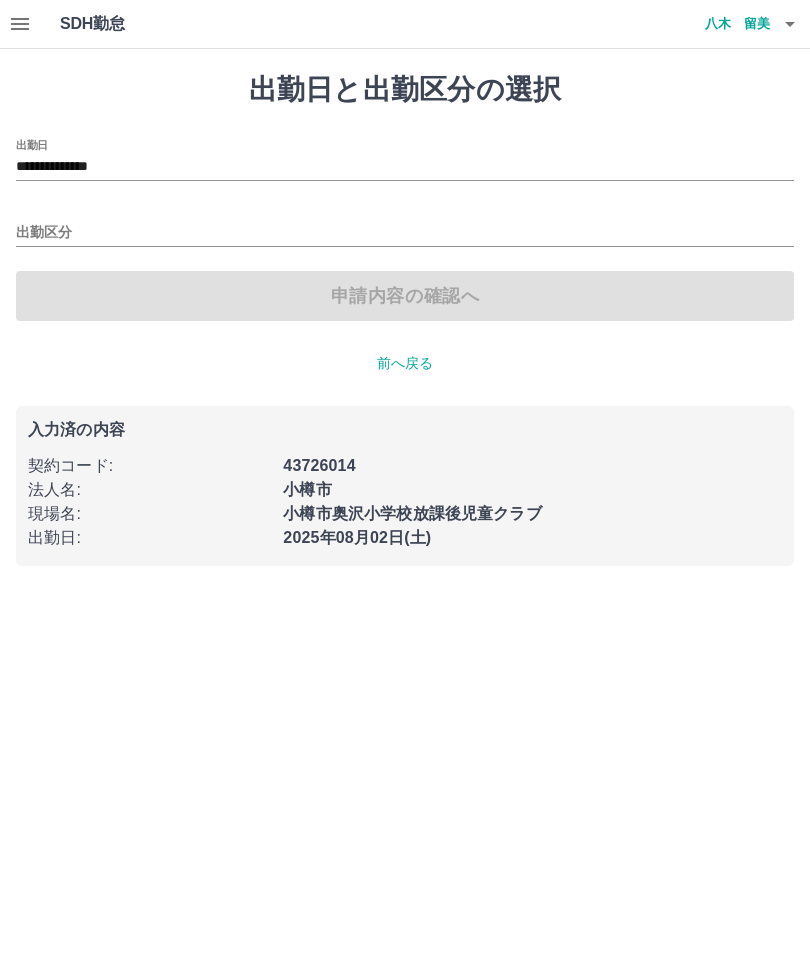 click on "出勤区分" at bounding box center (405, 233) 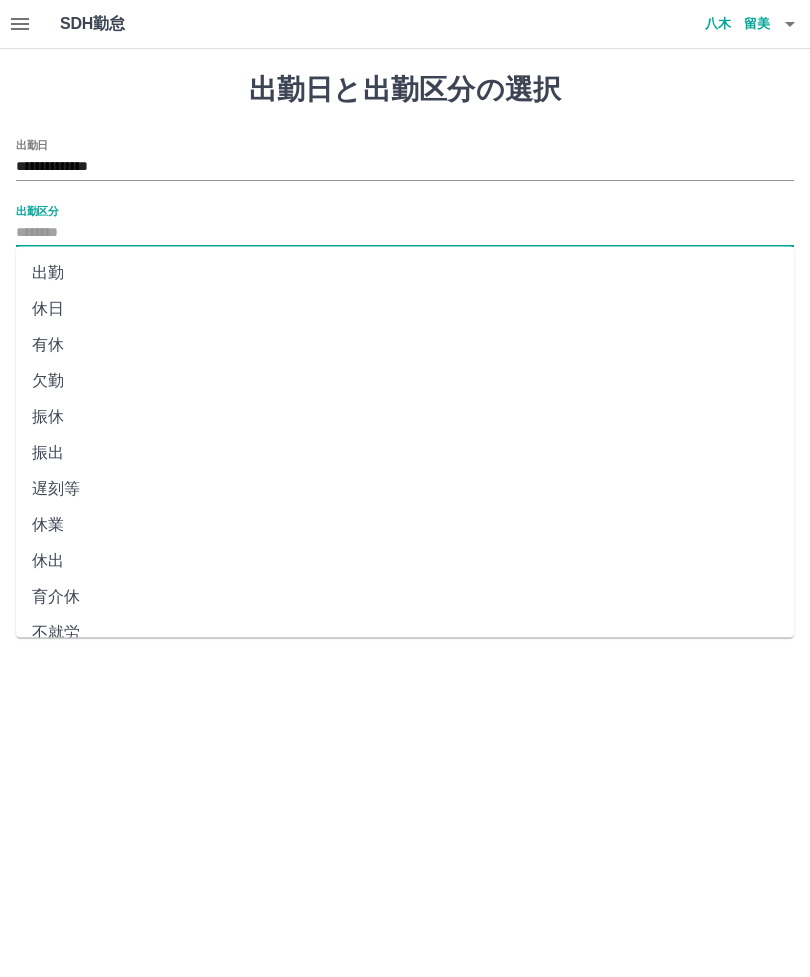 click on "出勤" at bounding box center [405, 273] 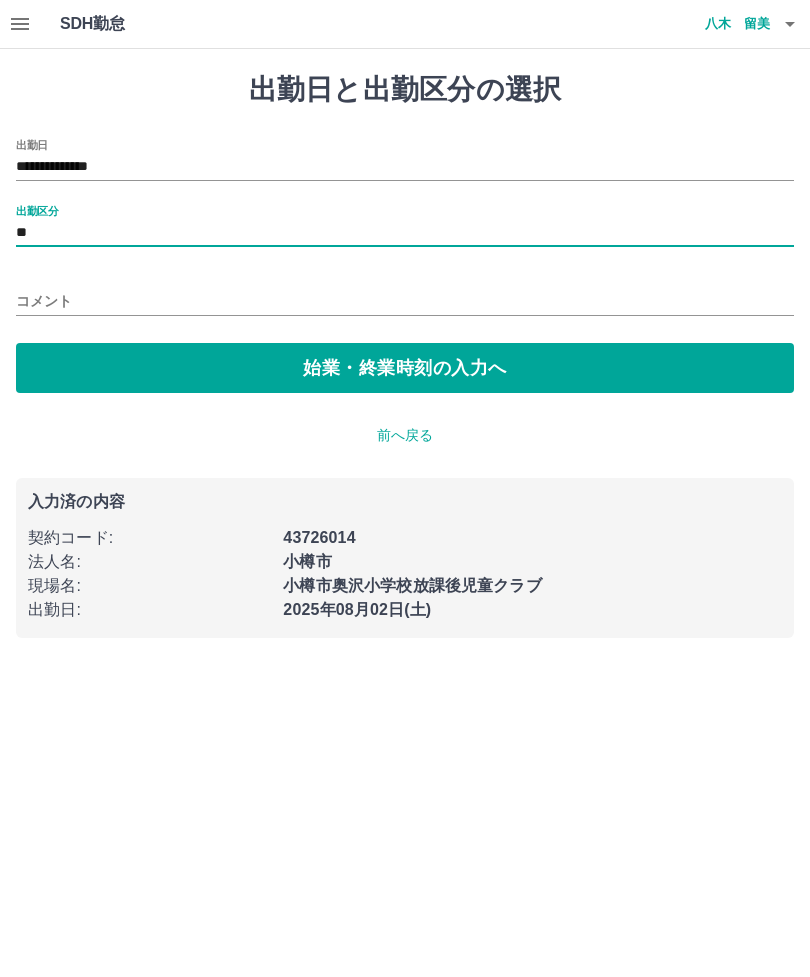 click on "**" at bounding box center (405, 233) 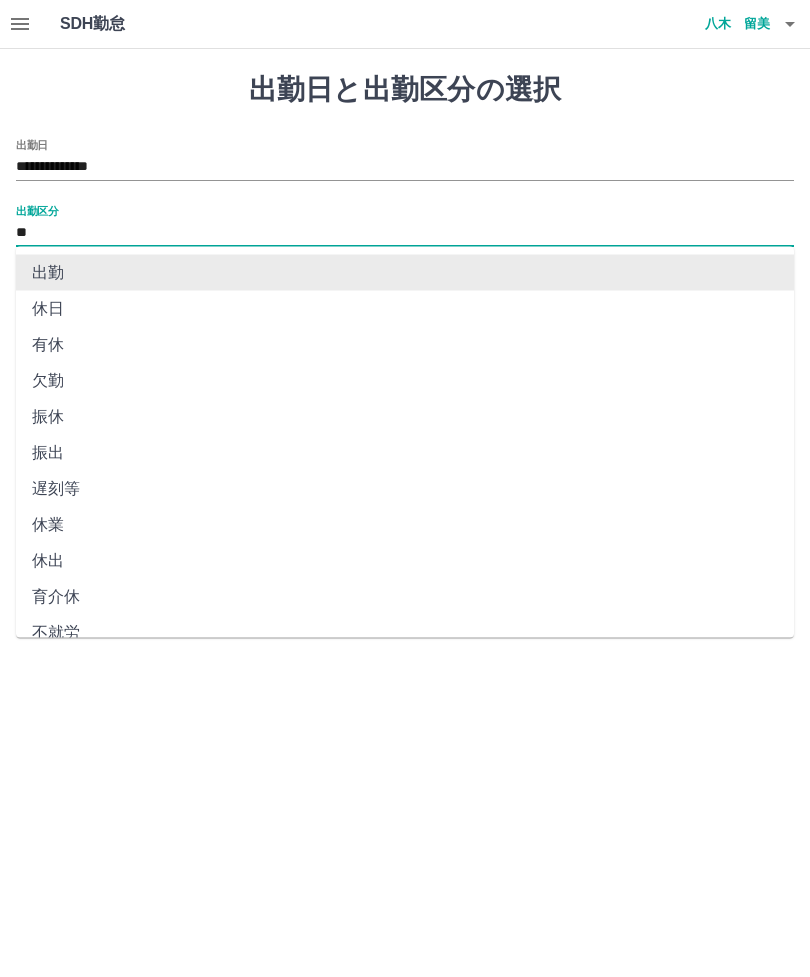 click on "出勤" at bounding box center (405, 273) 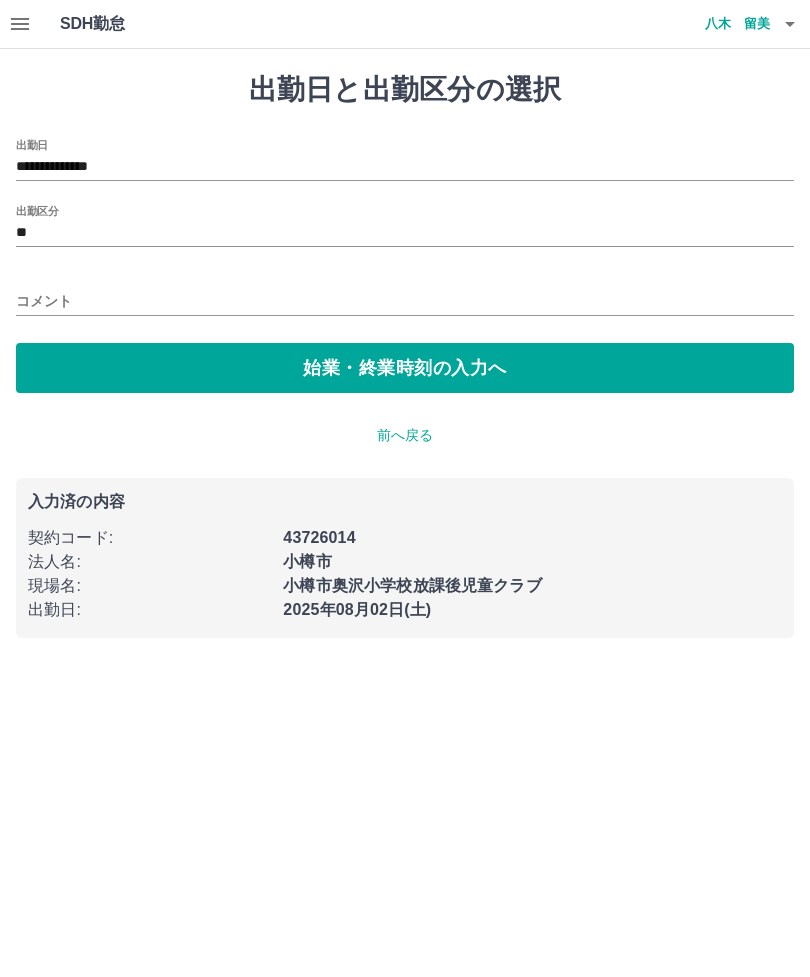 click on "始業・終業時刻の入力へ" at bounding box center (405, 368) 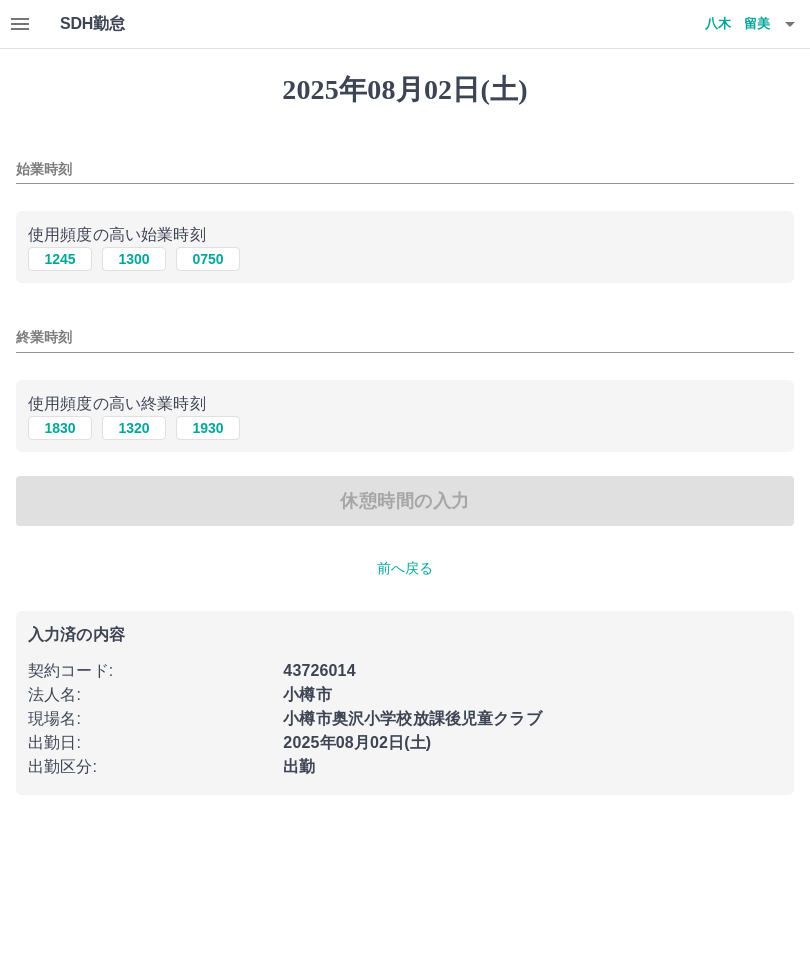 click on "1300" at bounding box center (134, 259) 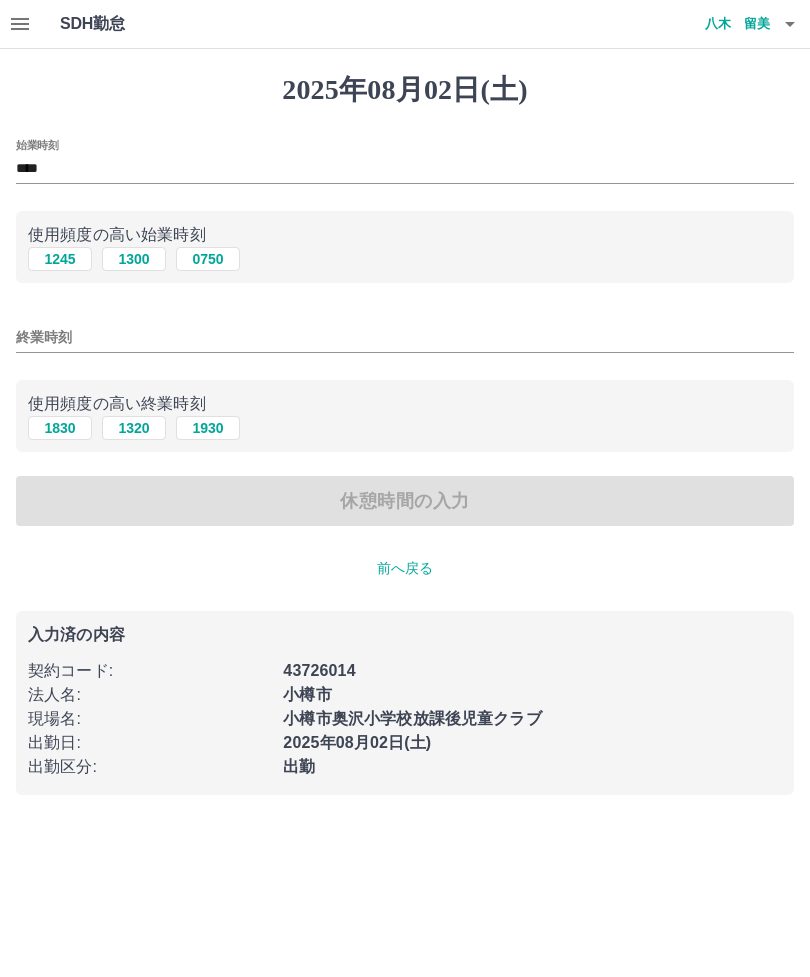 click on "終業時刻" at bounding box center [405, 337] 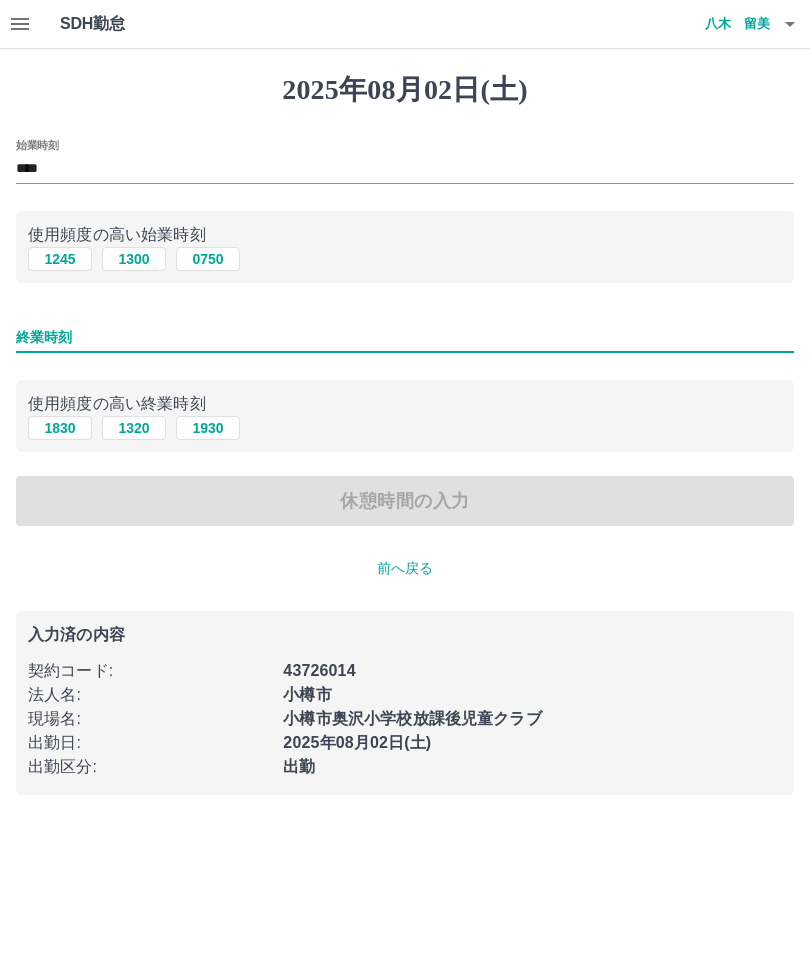 click on "休憩時間の入力" at bounding box center (405, 501) 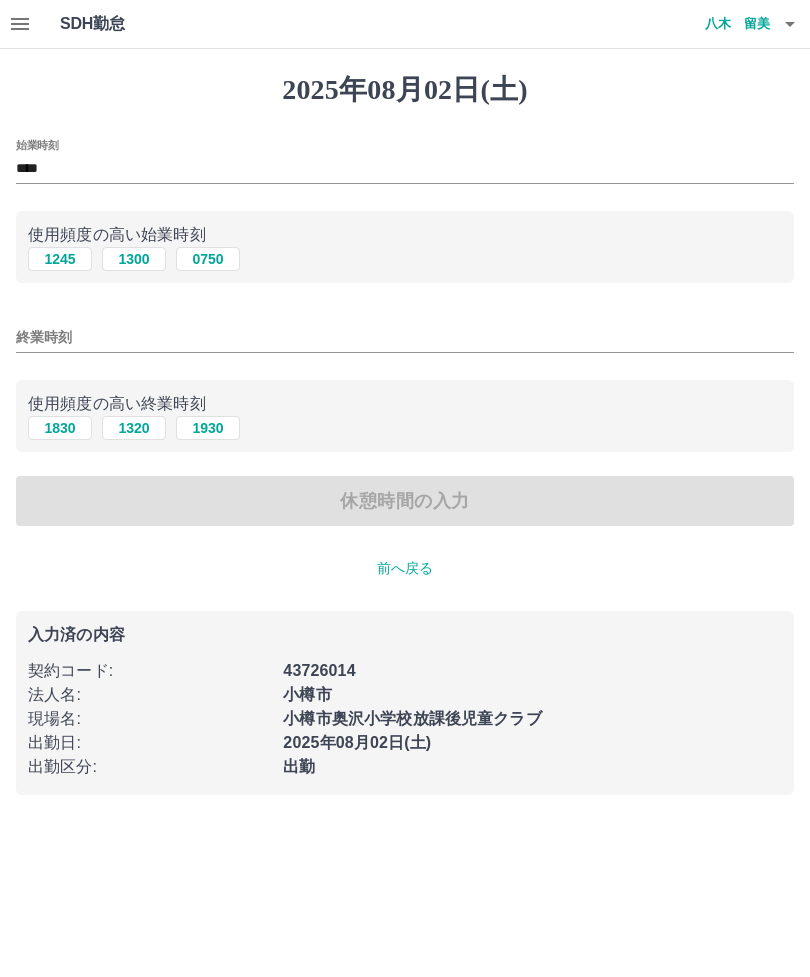 click on "1930" at bounding box center (208, 428) 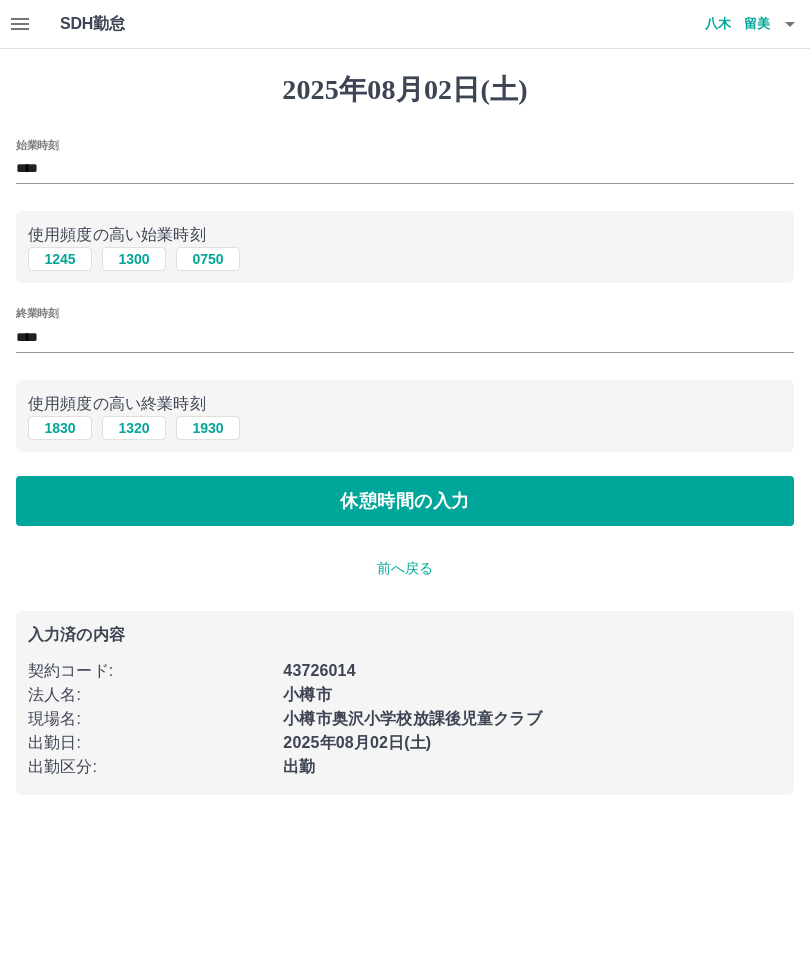 click on "****" at bounding box center [405, 337] 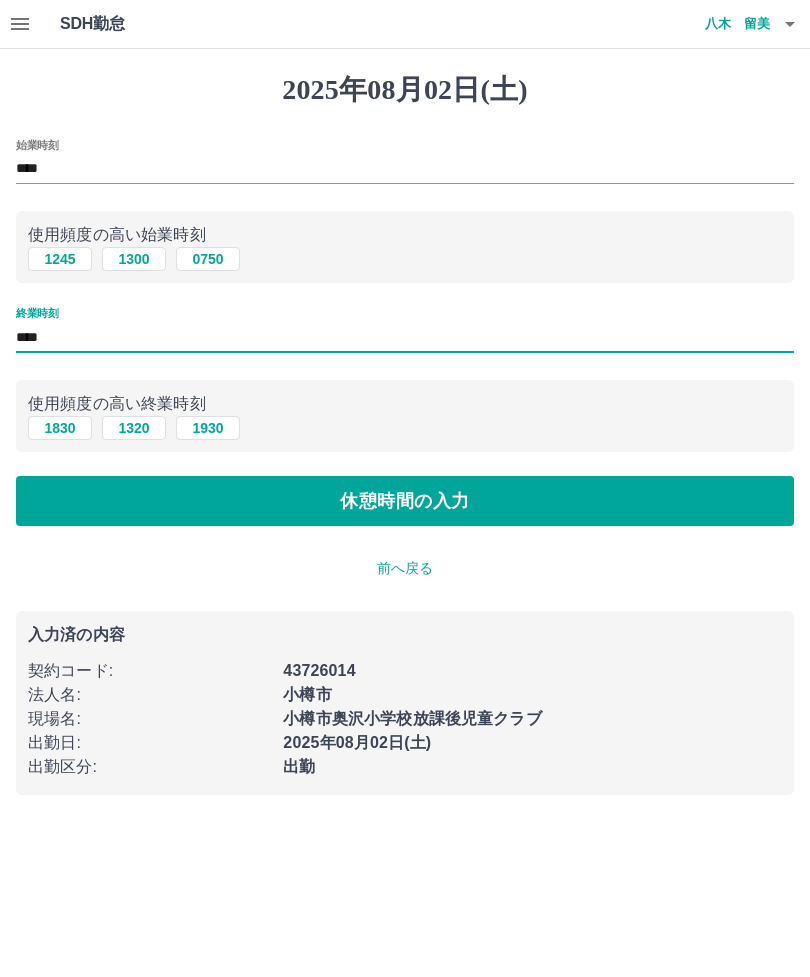 click on "休憩時間の入力" at bounding box center (405, 501) 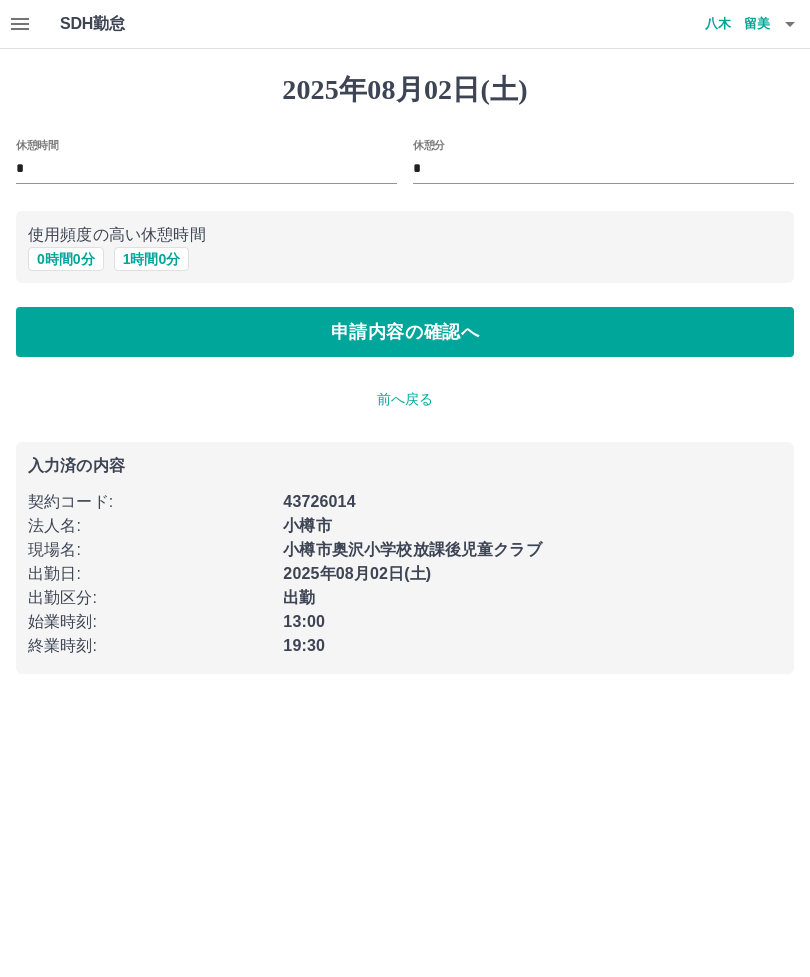 click on "申請内容の確認へ" at bounding box center [405, 332] 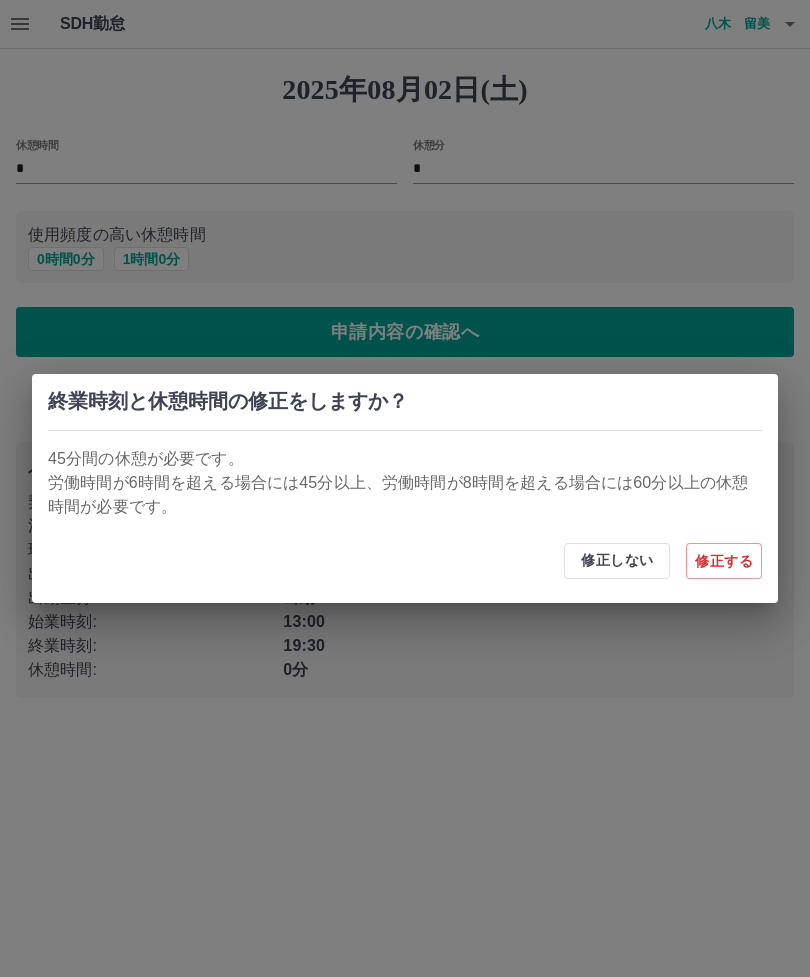 click on "終業時刻と休憩時間の修正をしますか？ 45分間の休憩が必要です。 労働時間が6時間を超える場合には45分以上、労働時間が8時間を超える場合には60分以上の休憩時間が必要です。 修正しない 修正する" at bounding box center [405, 488] 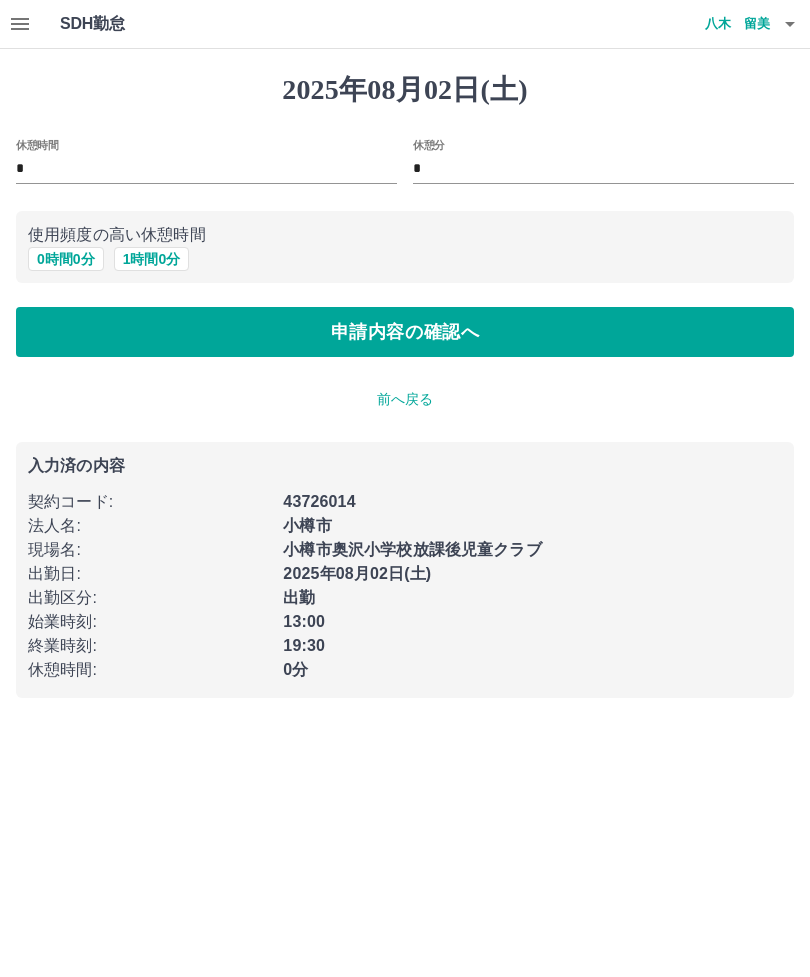click on "前へ戻る" at bounding box center (405, 399) 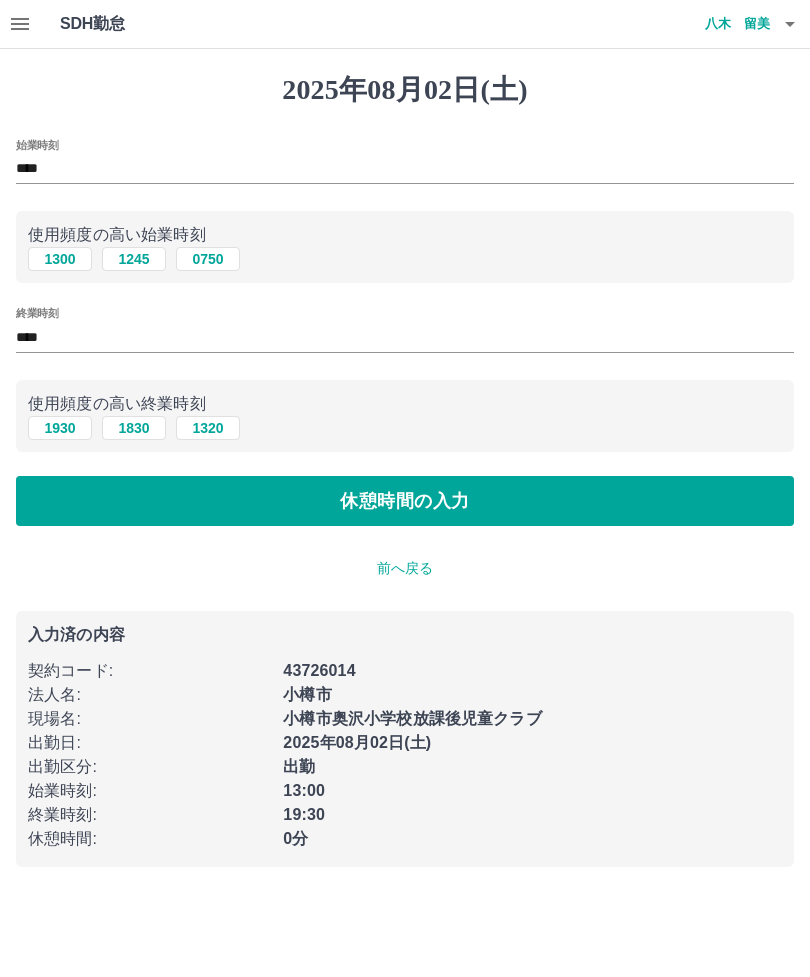 click on "1830" at bounding box center (134, 428) 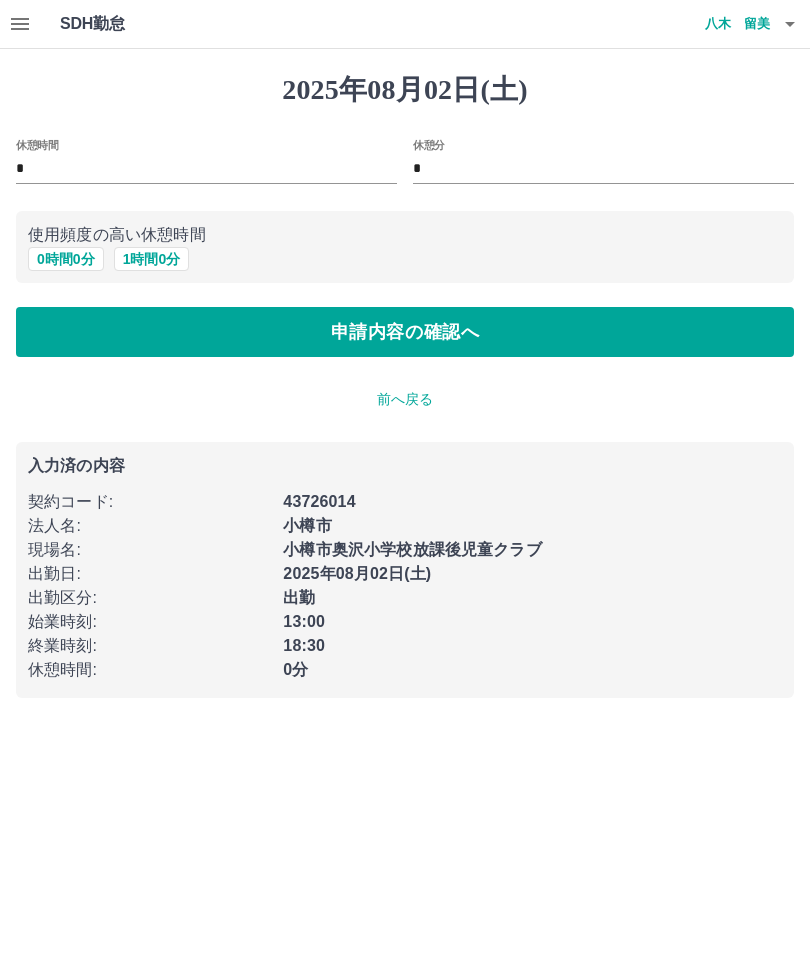 click on "小樽市奥沢小学校放課後児童クラブ" at bounding box center (526, 544) 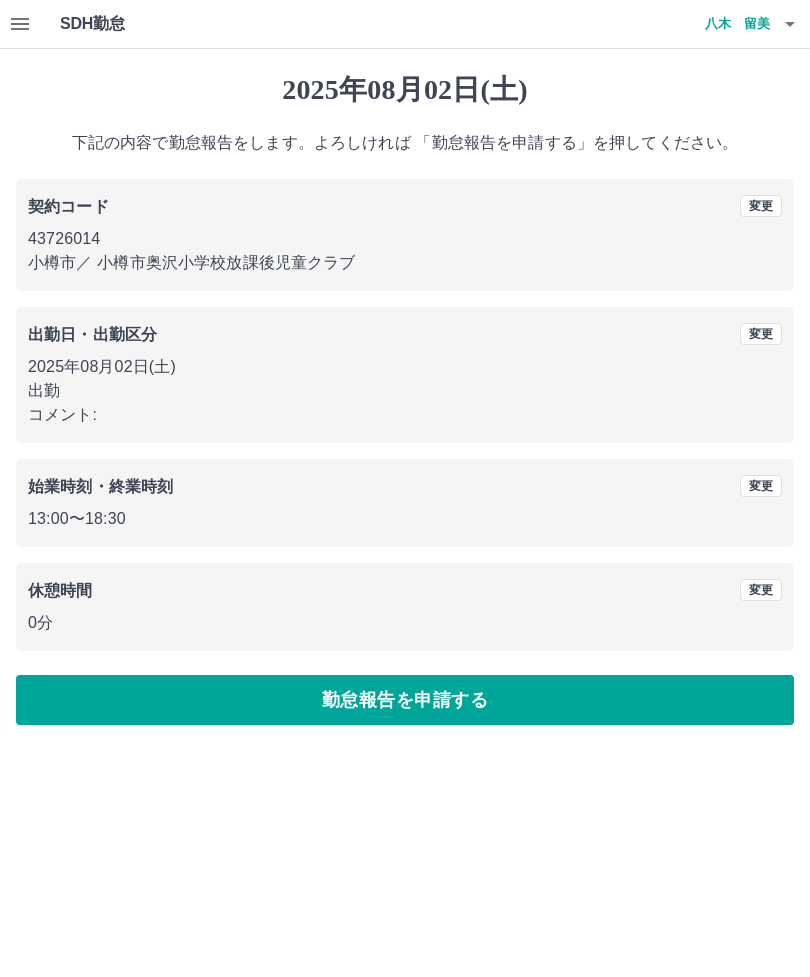 click on "勤怠報告を申請する" at bounding box center [405, 700] 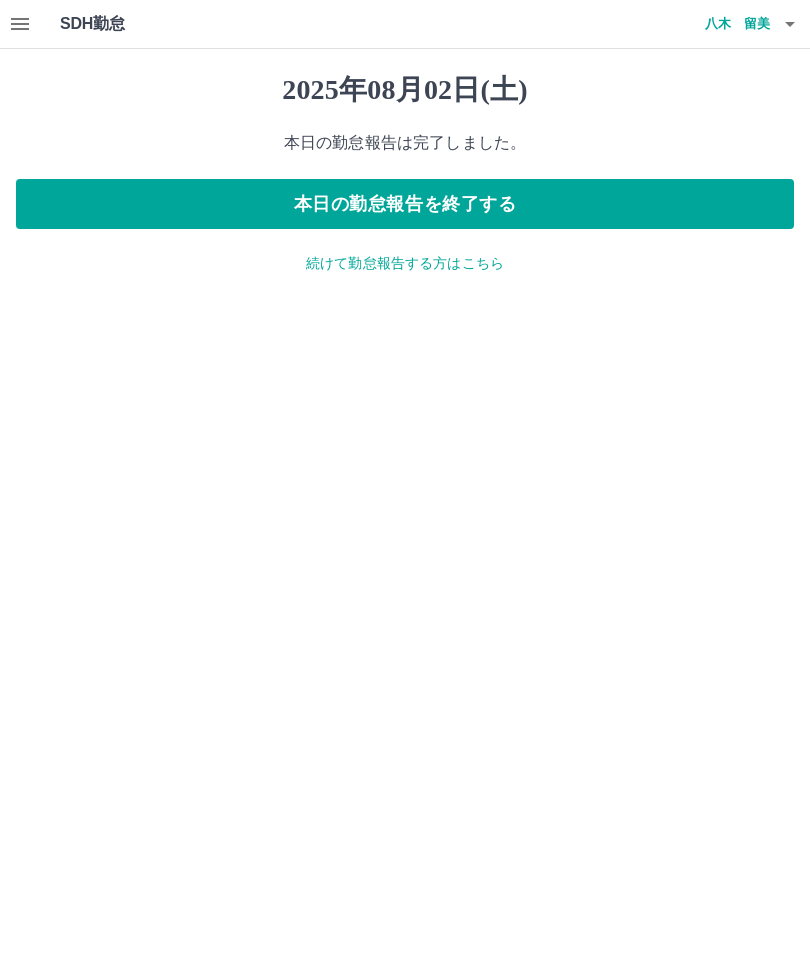 click on "本日の勤怠報告を終了する" at bounding box center [405, 204] 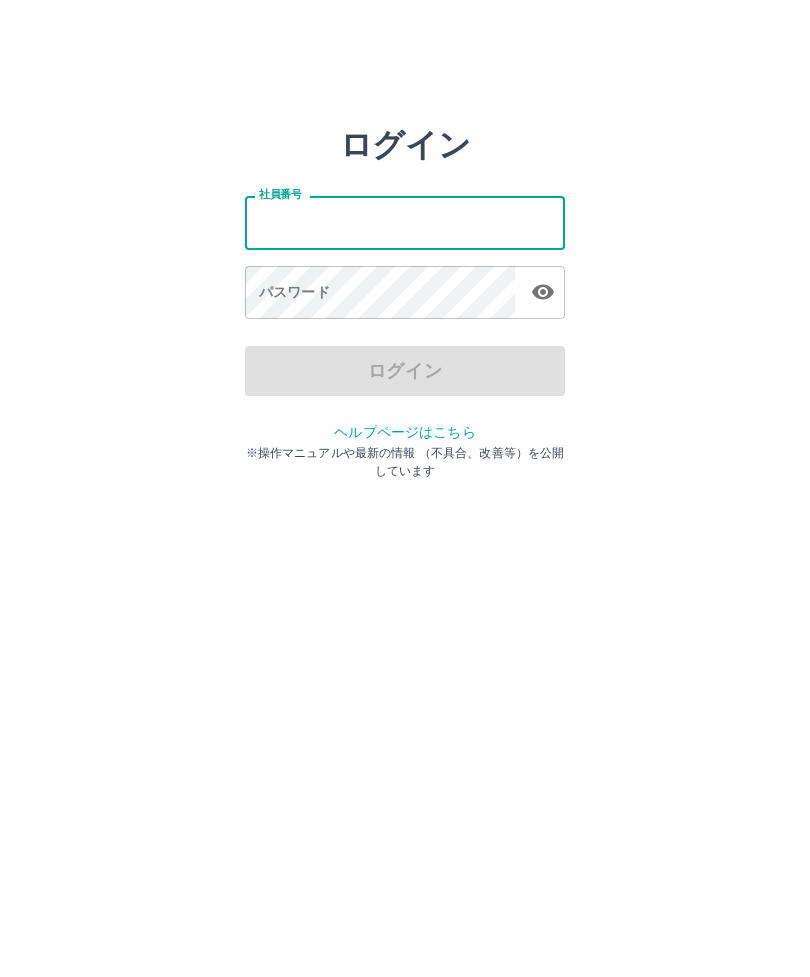 scroll, scrollTop: 0, scrollLeft: 0, axis: both 